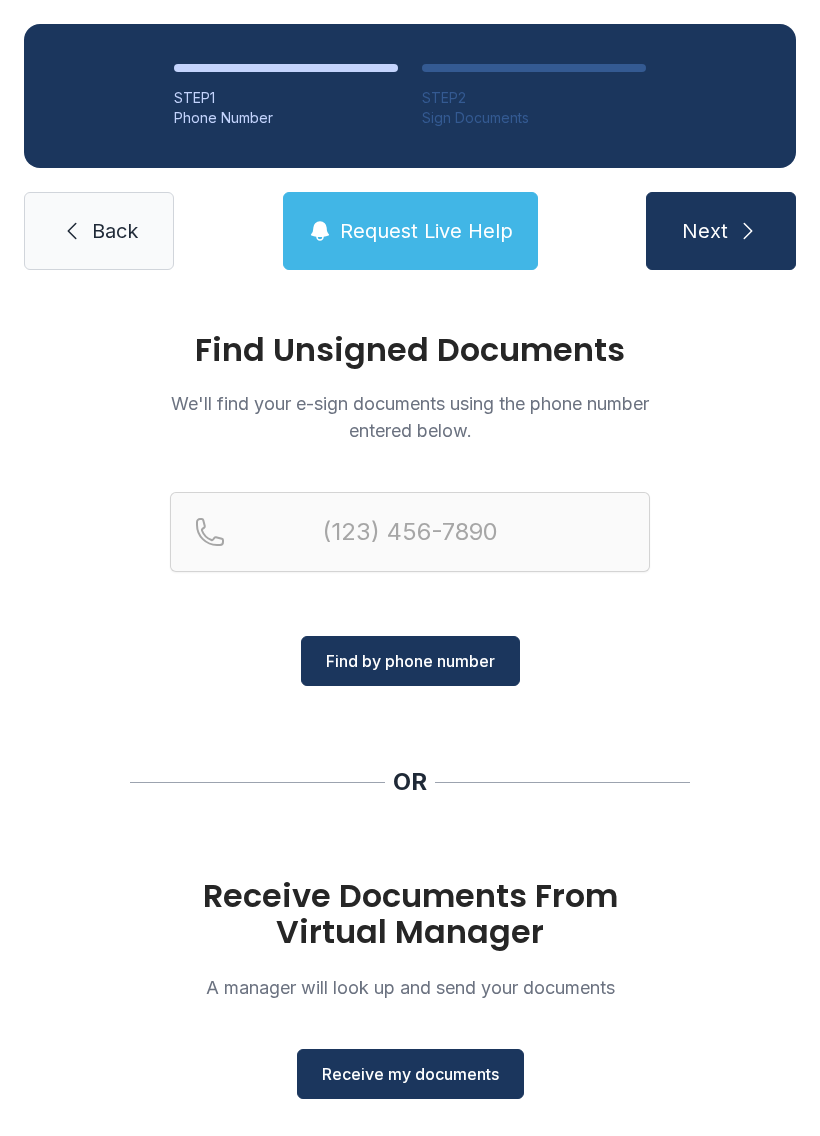 scroll, scrollTop: 0, scrollLeft: 0, axis: both 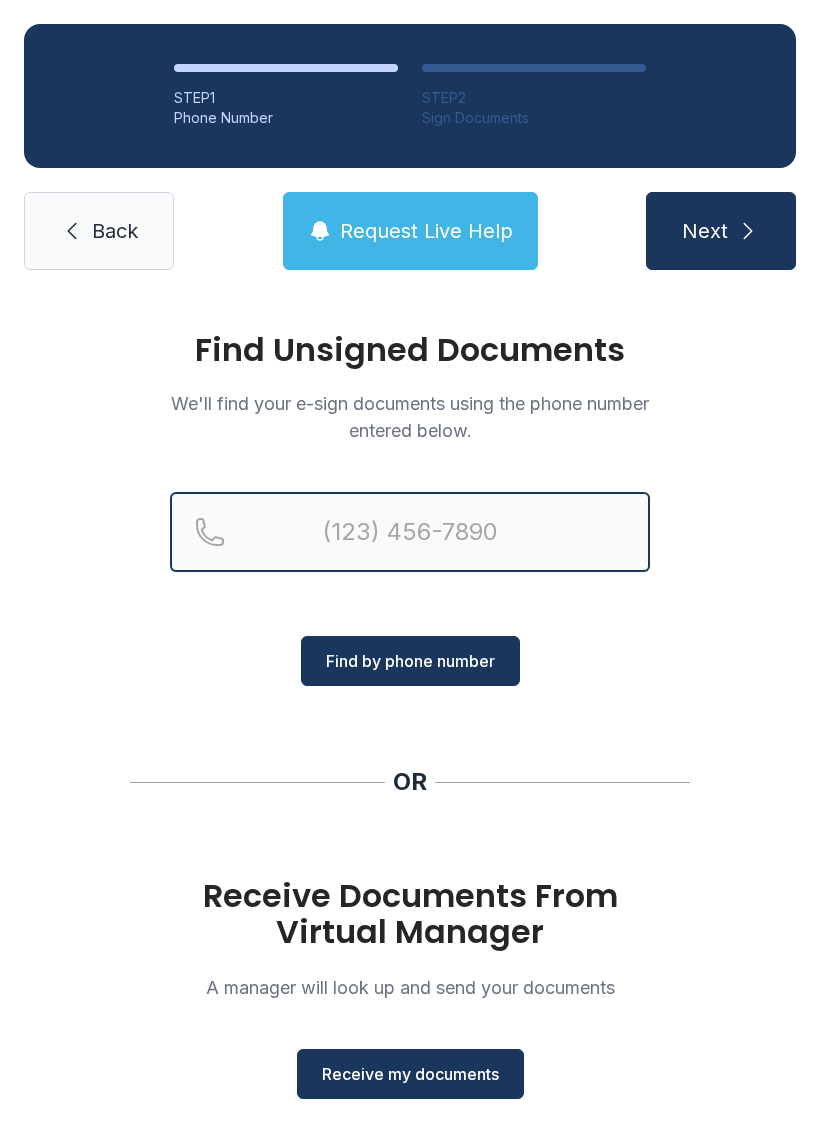 click at bounding box center [410, 532] 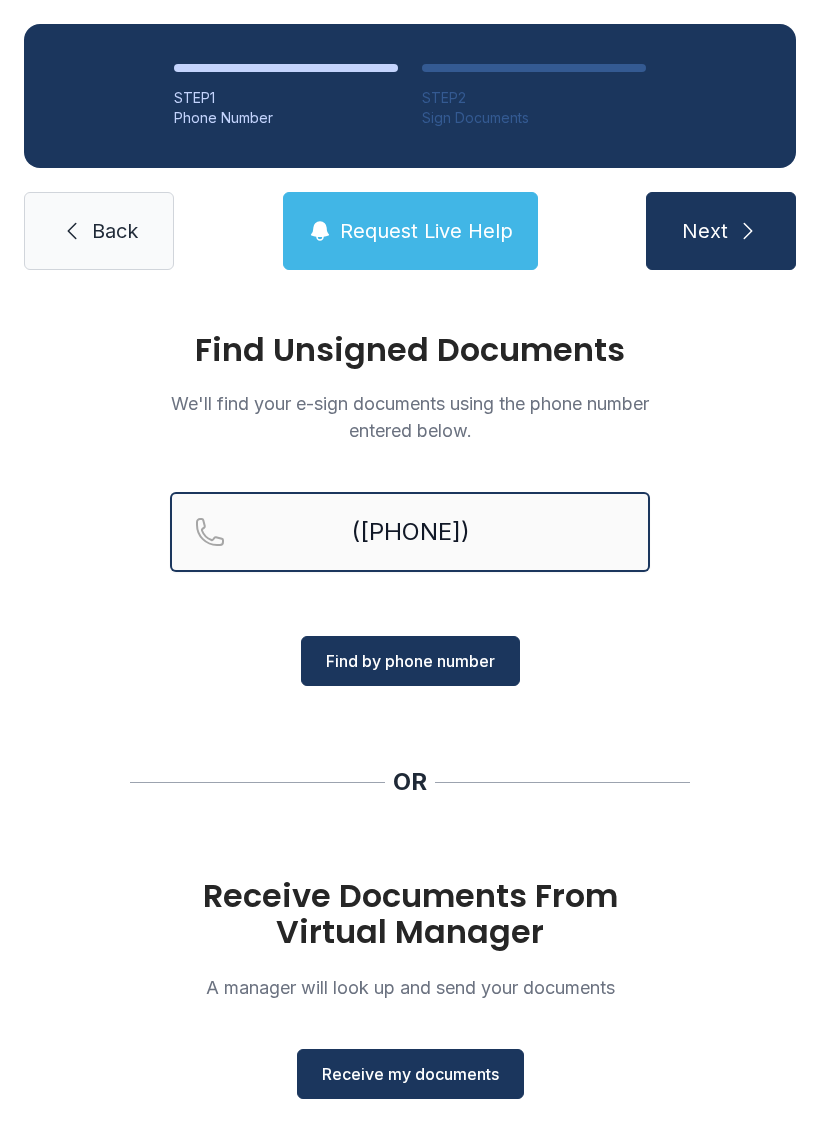 type on "([PHONE])" 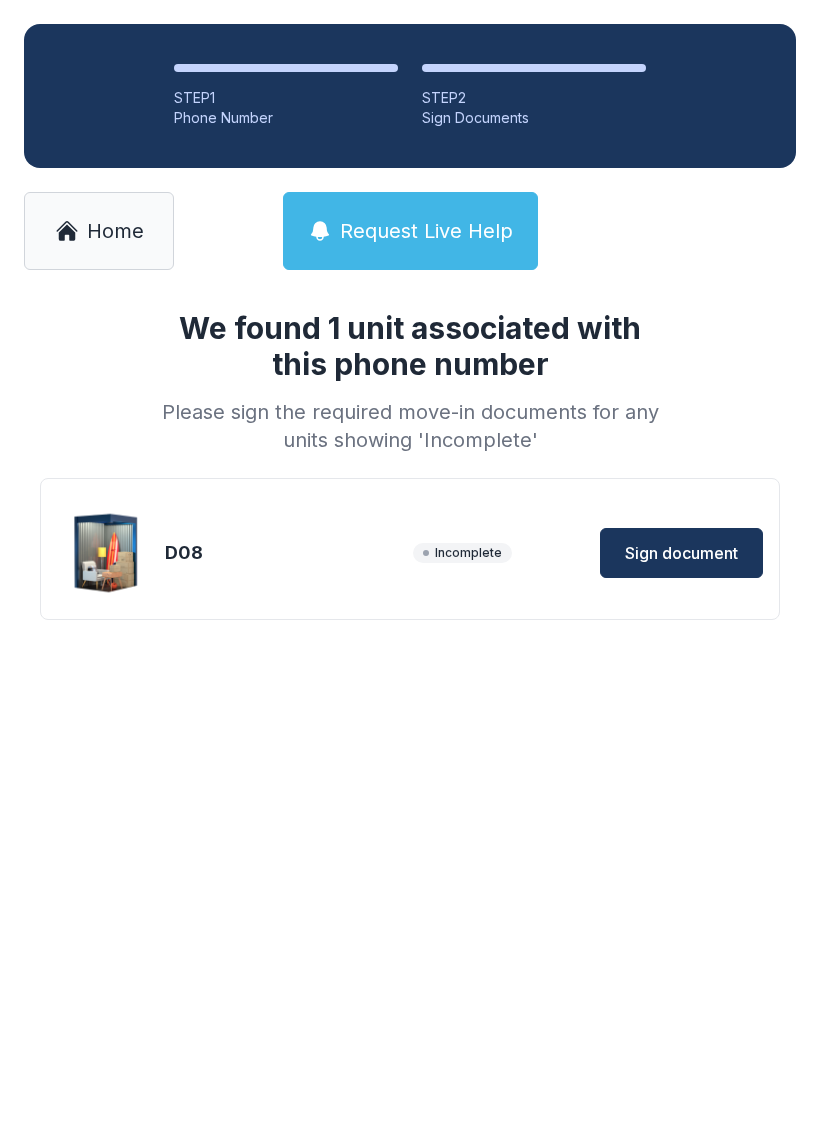 click on "Sign document" at bounding box center [681, 553] 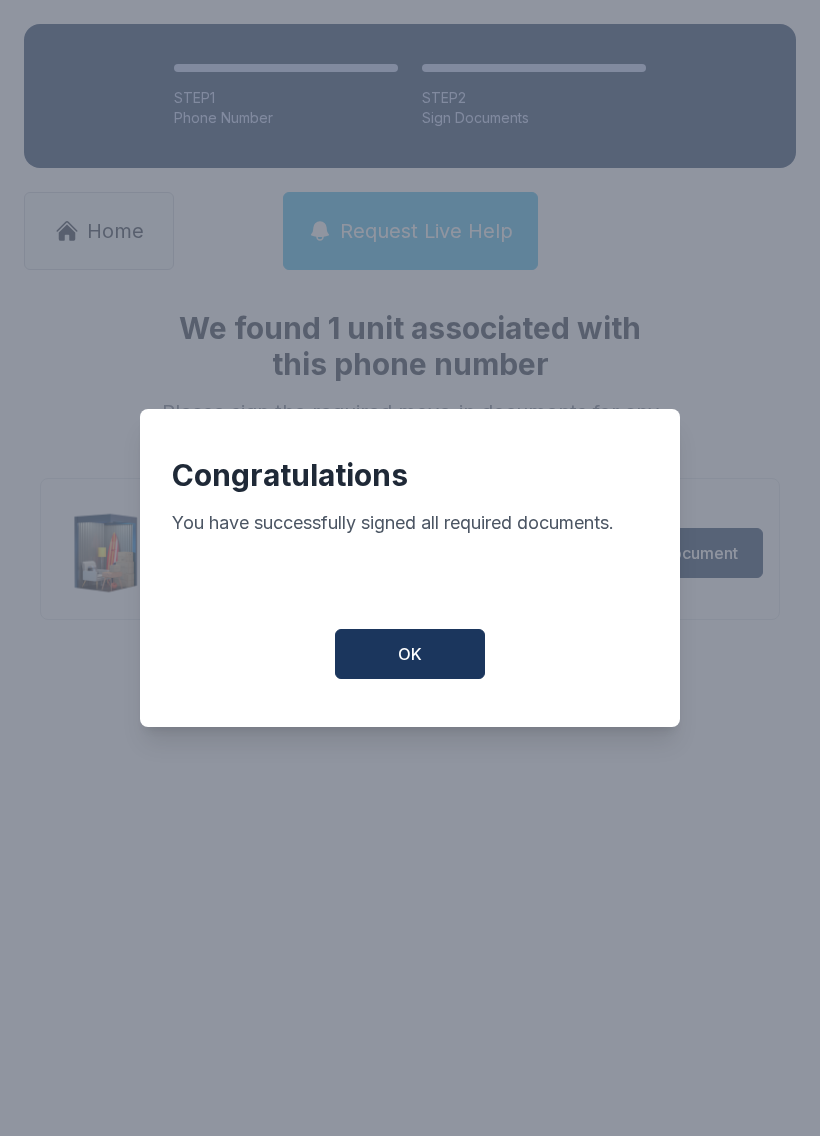 click on "OK" at bounding box center (410, 654) 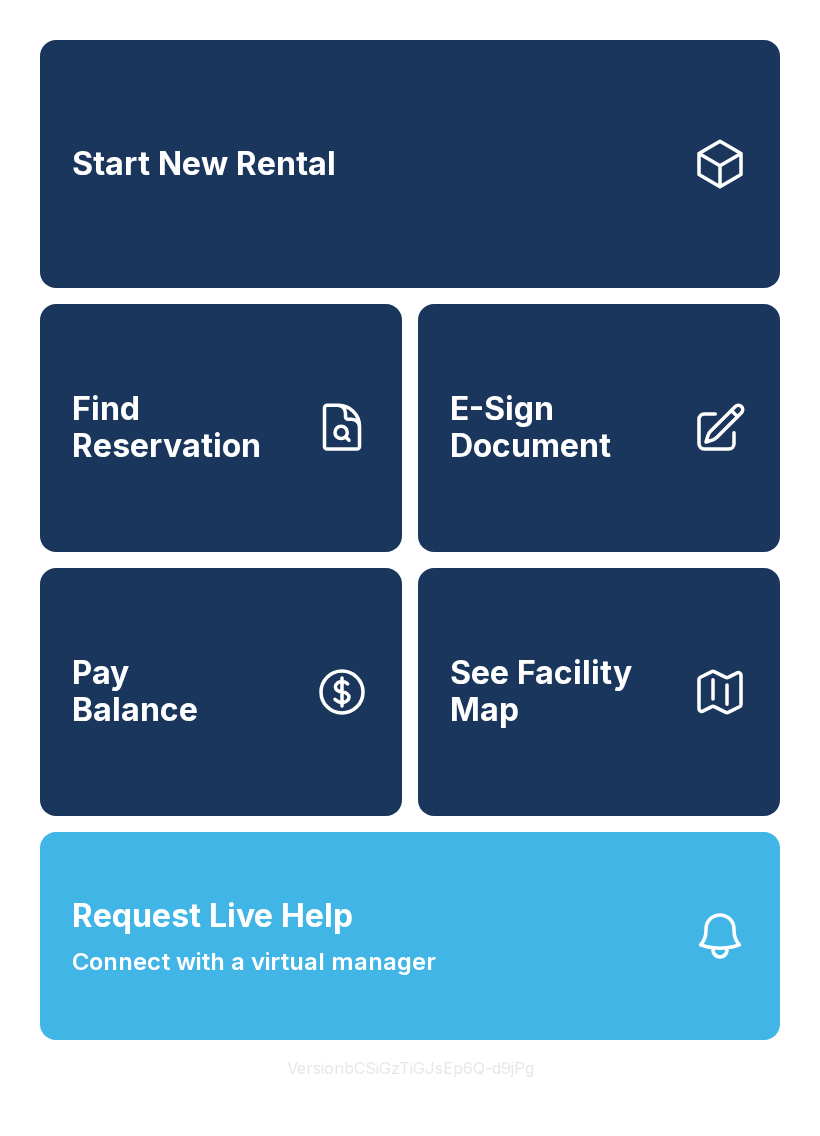 click on "E-Sign Document" at bounding box center [599, 428] 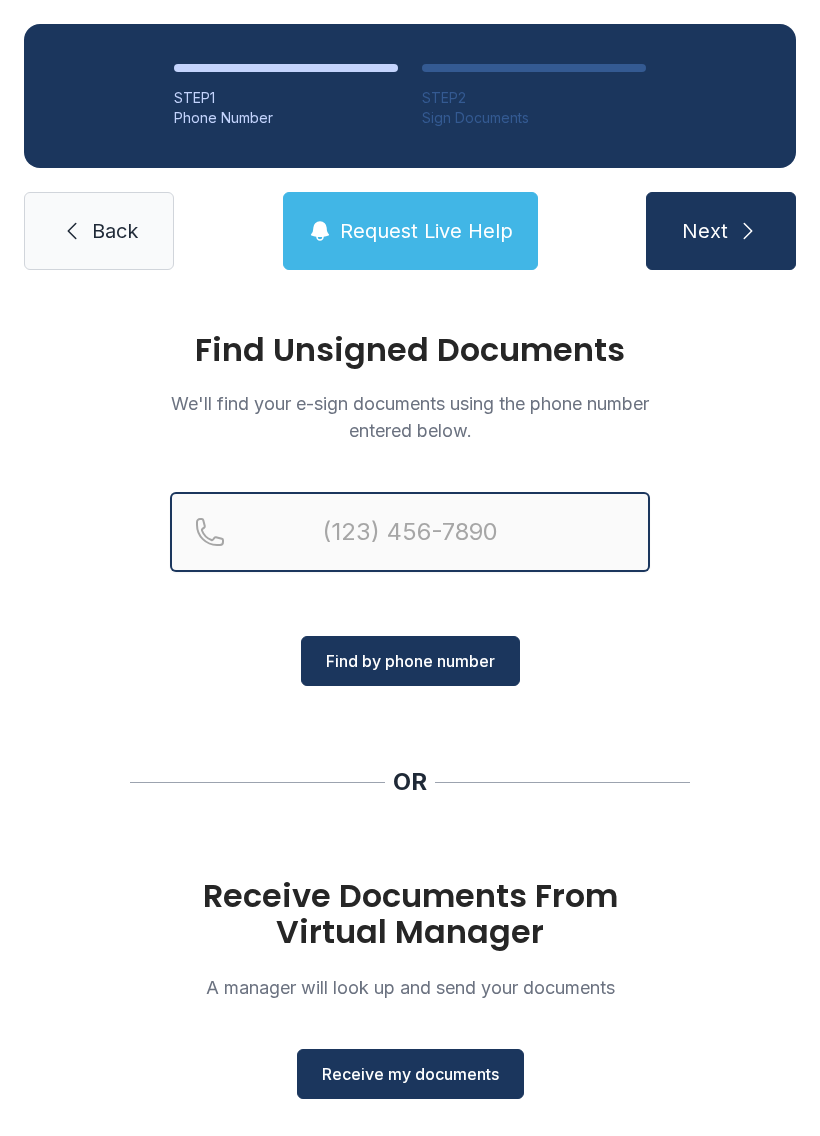 click at bounding box center [410, 532] 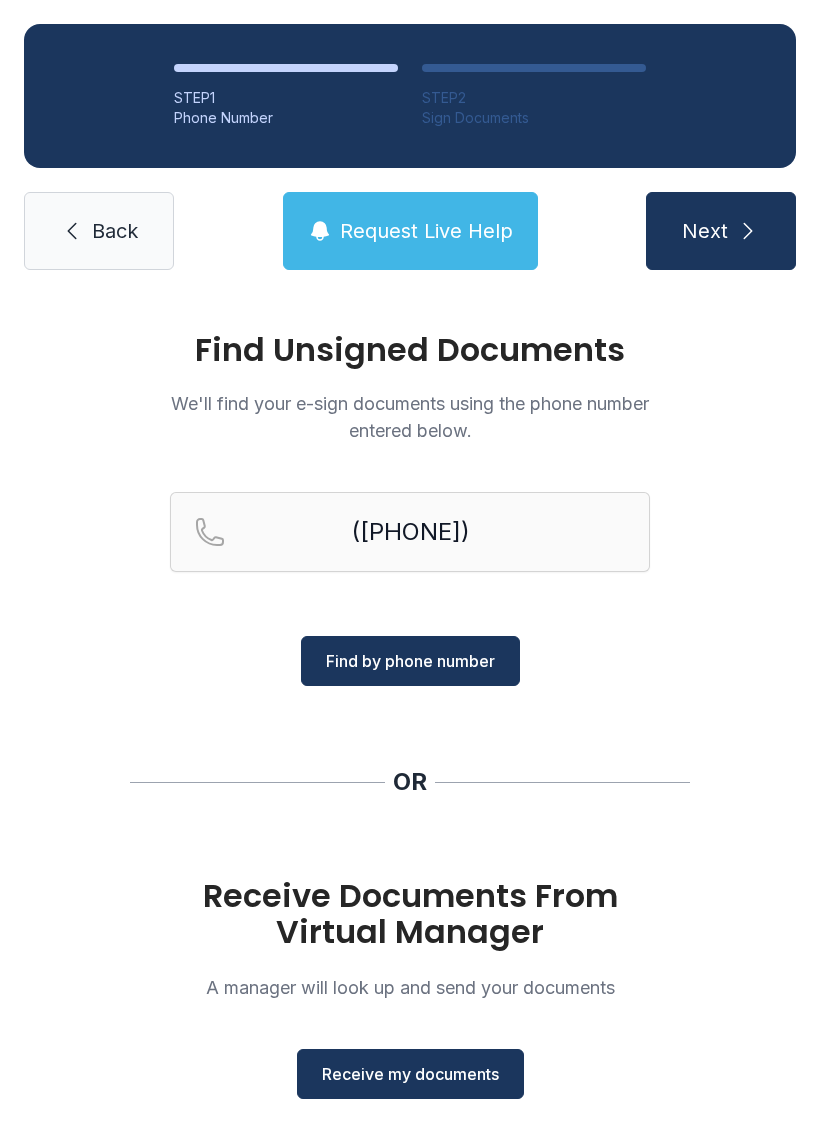 click on "Back" at bounding box center [115, 231] 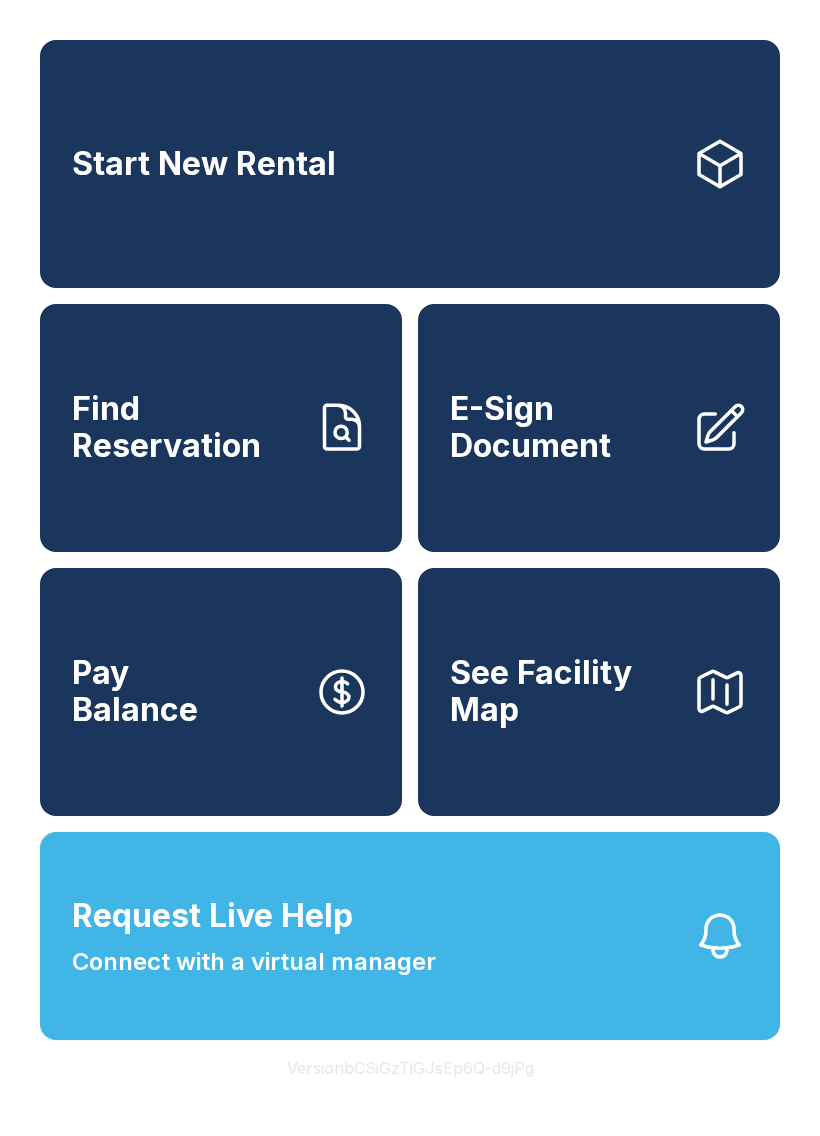 click on "E-Sign Document" at bounding box center (563, 427) 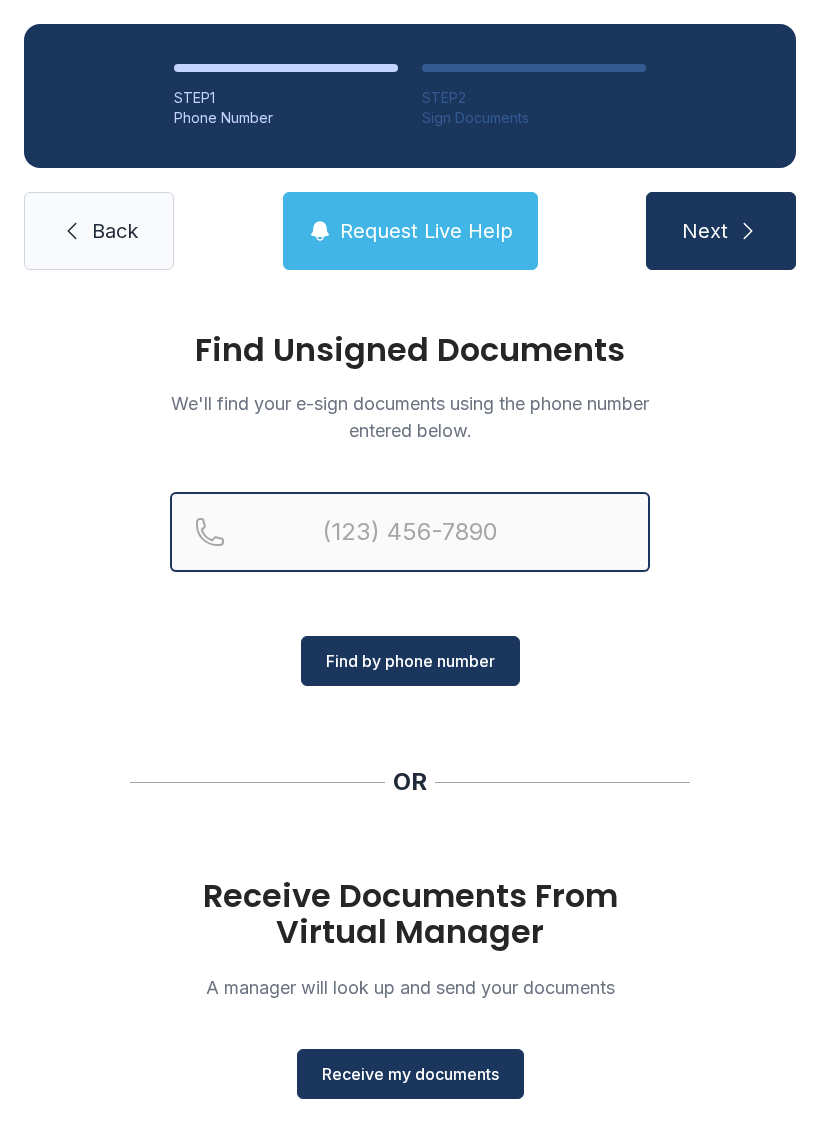 click at bounding box center (410, 532) 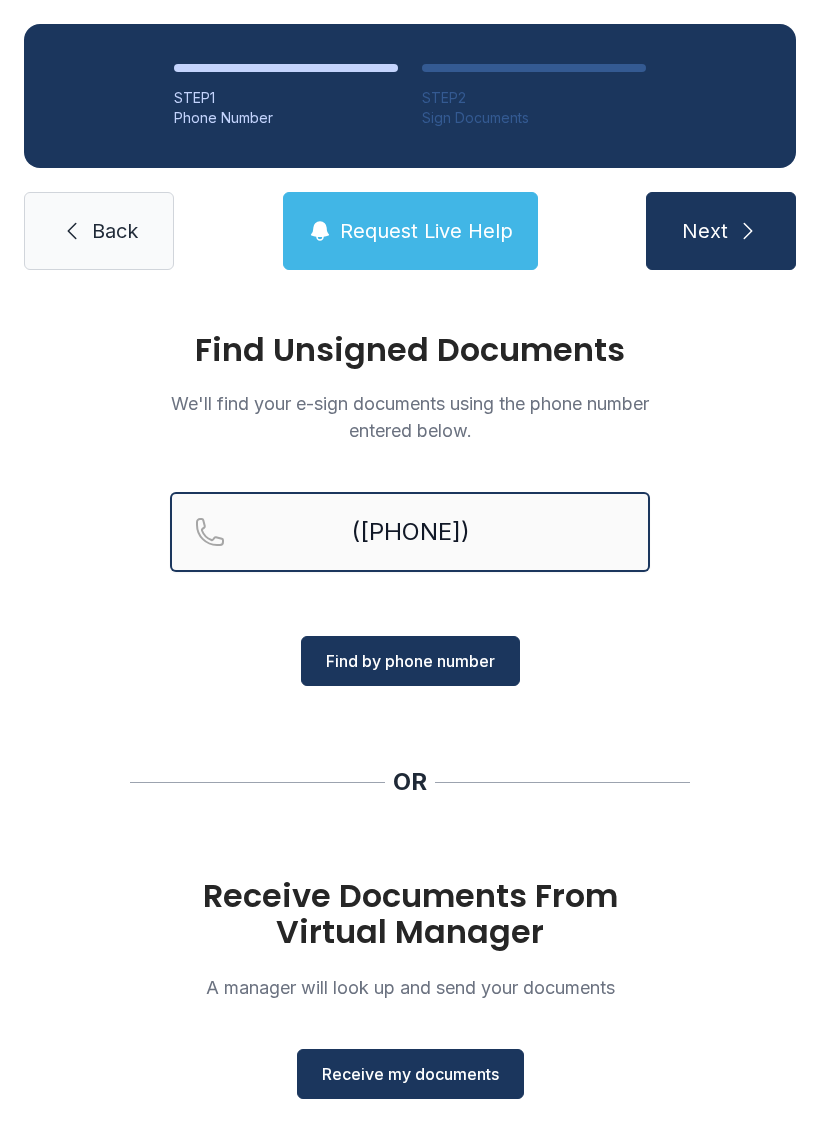 type on "([PHONE])" 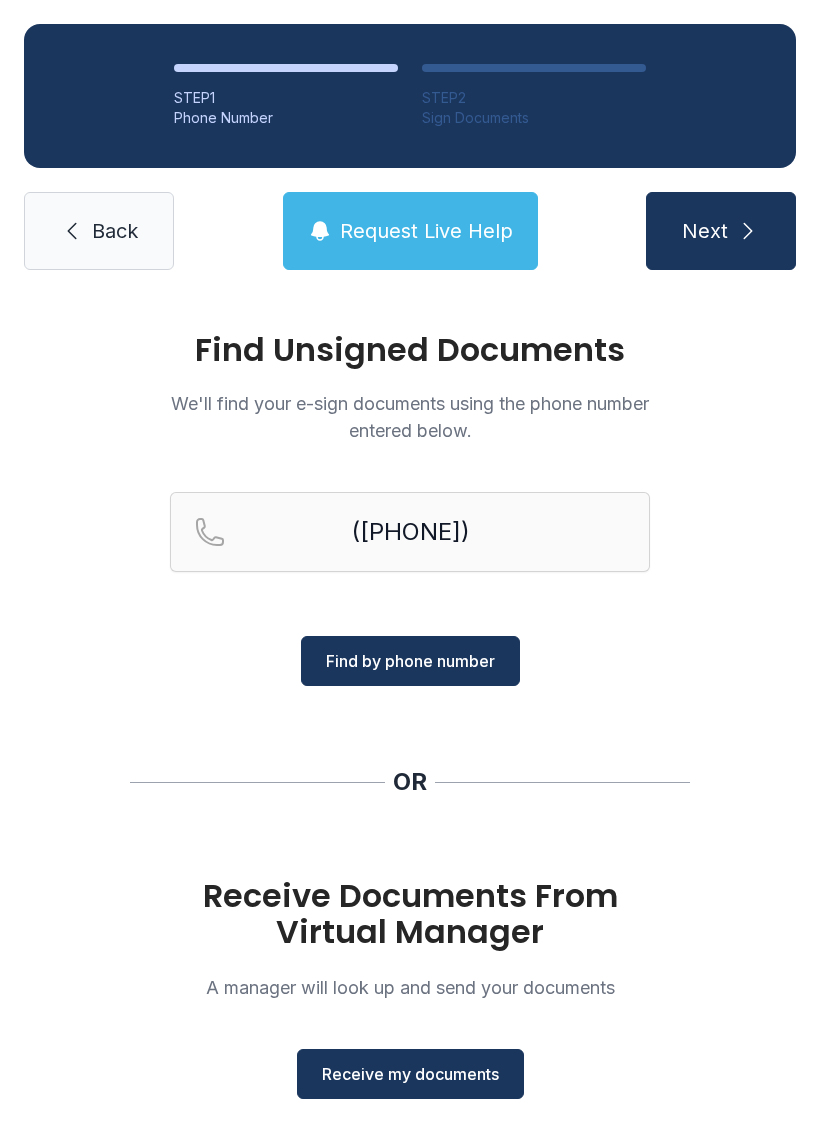 click on "Back" at bounding box center (115, 231) 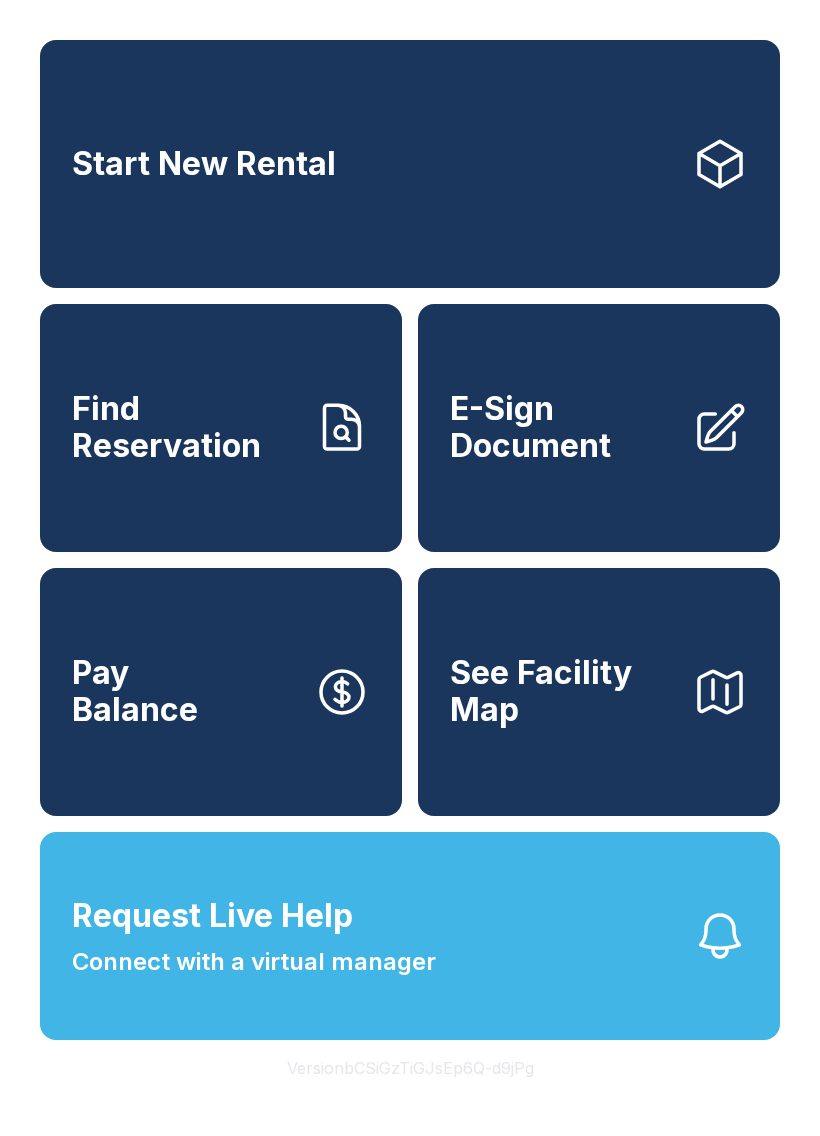 click on "E-Sign Document" at bounding box center [563, 427] 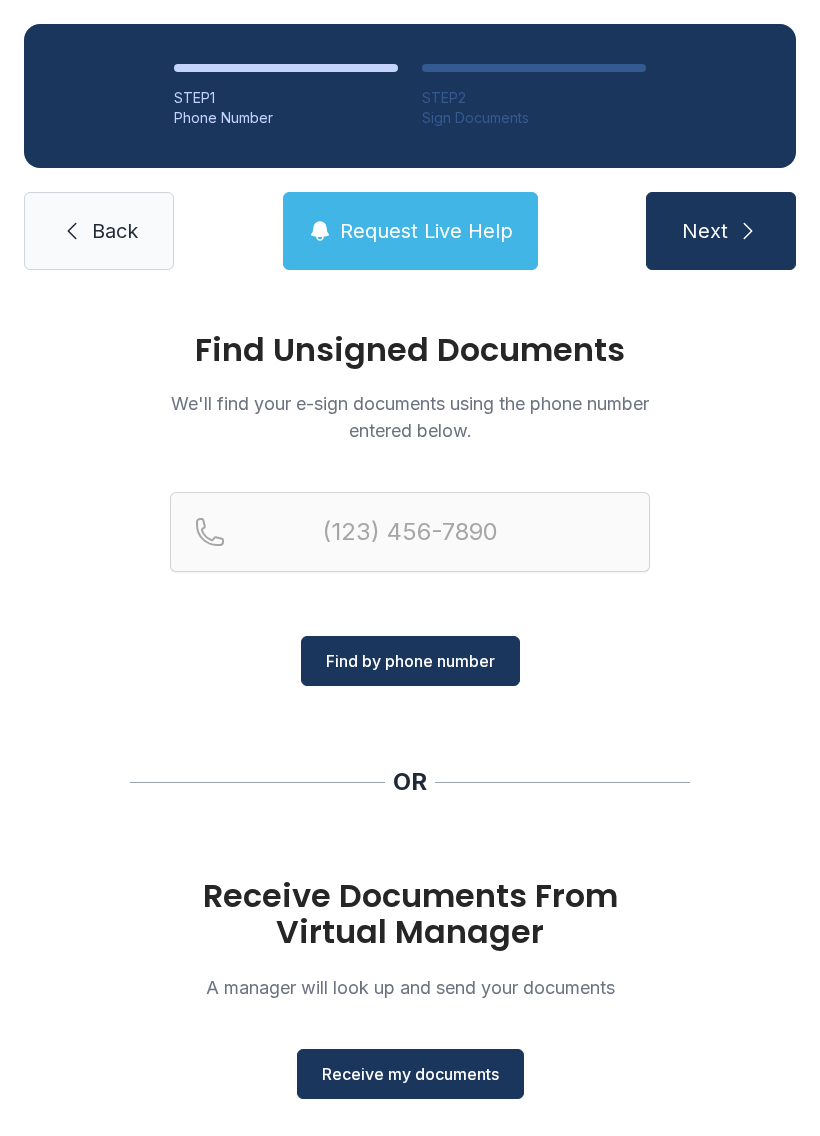 click on "Receive my documents" at bounding box center [410, 1074] 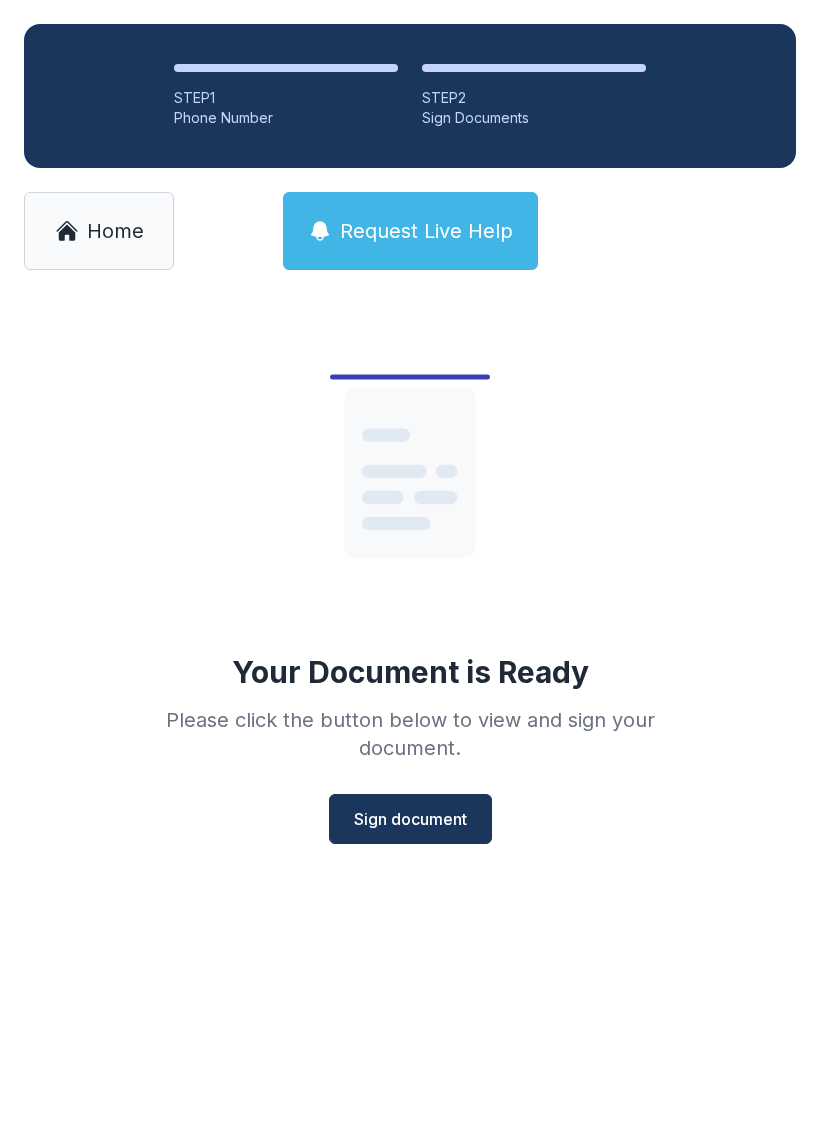 click on "Sign document" at bounding box center (410, 819) 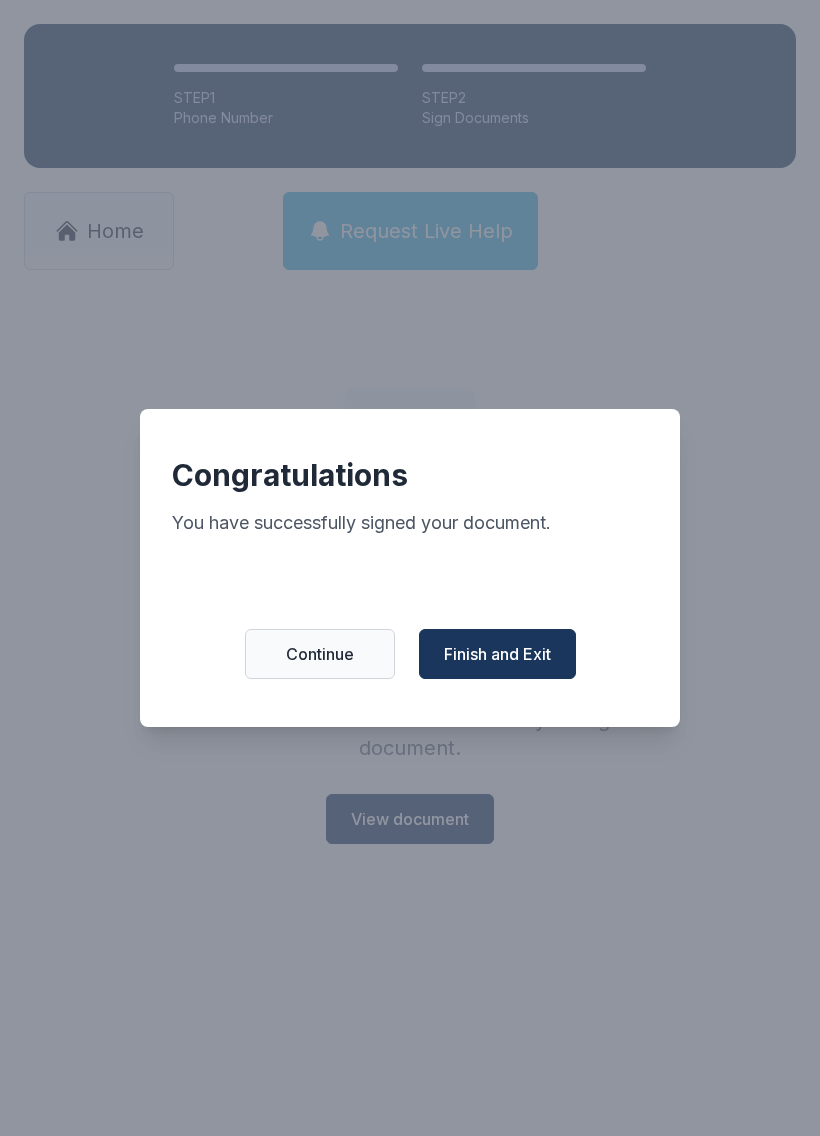 click on "Finish and Exit" at bounding box center [497, 654] 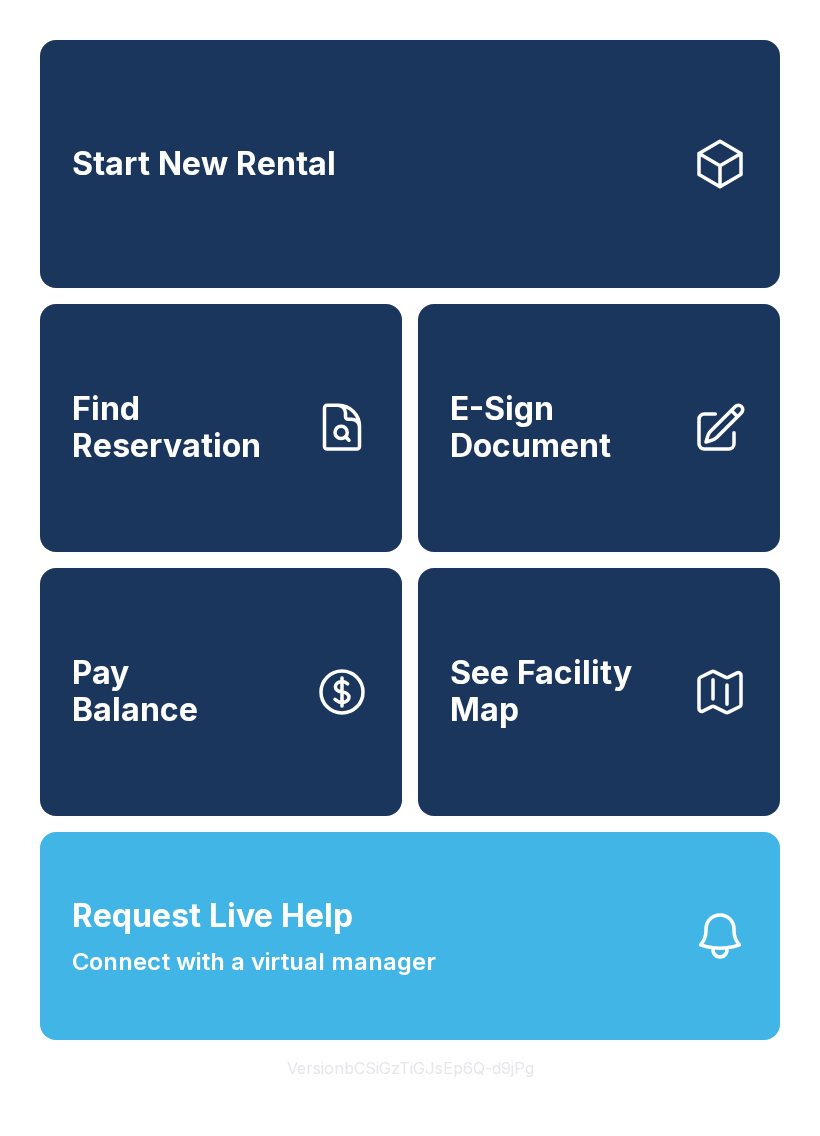 click on "Pay  Balance" at bounding box center (221, 692) 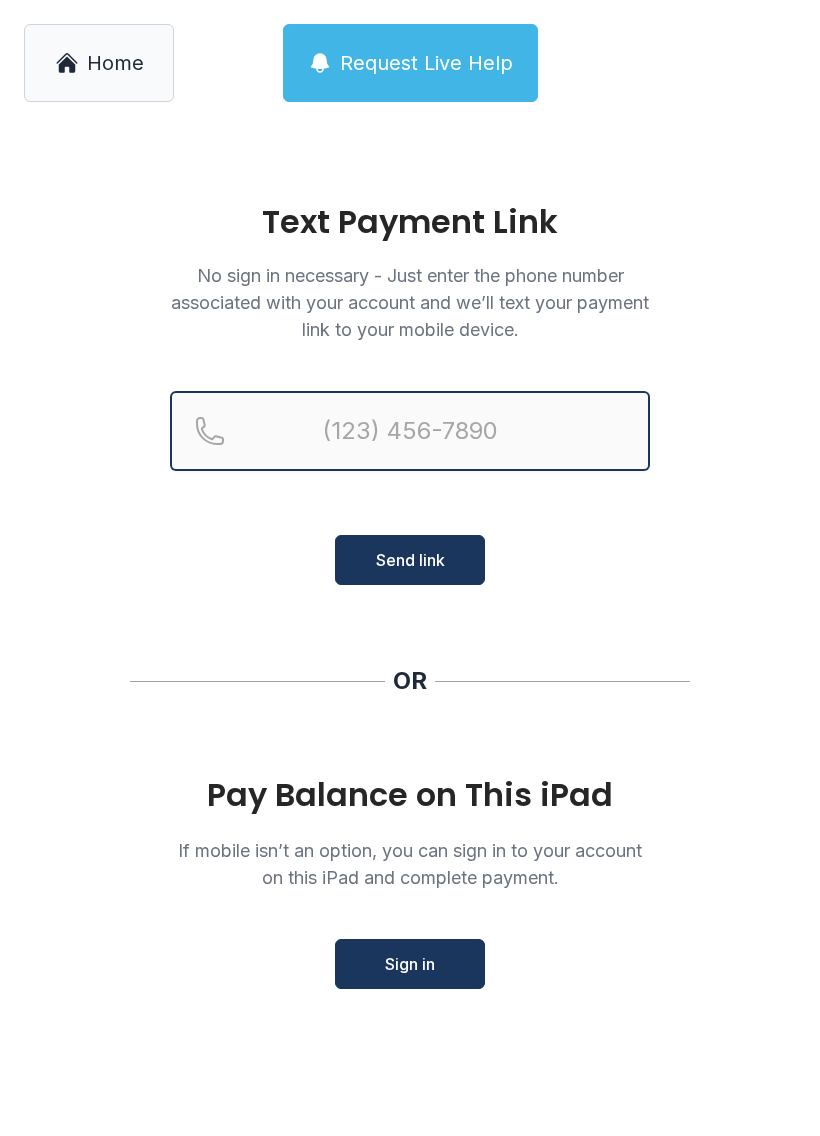 click at bounding box center (410, 431) 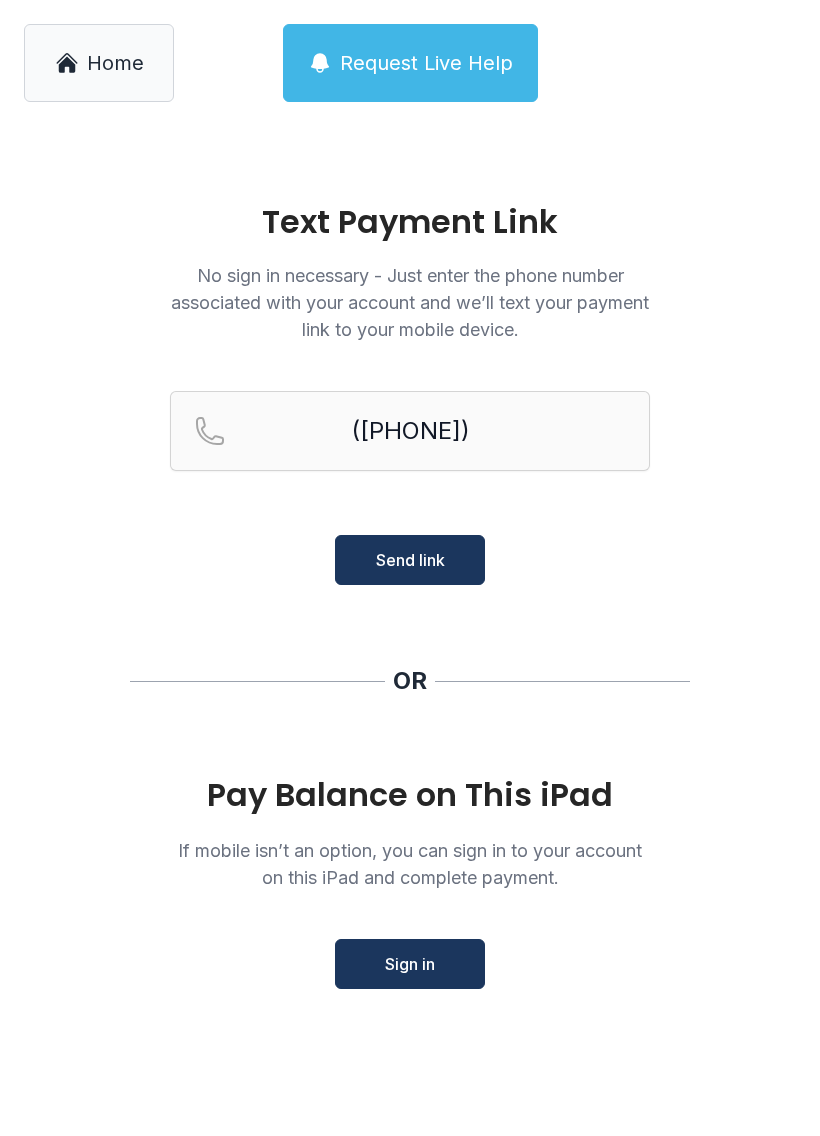click on "Home" at bounding box center [99, 63] 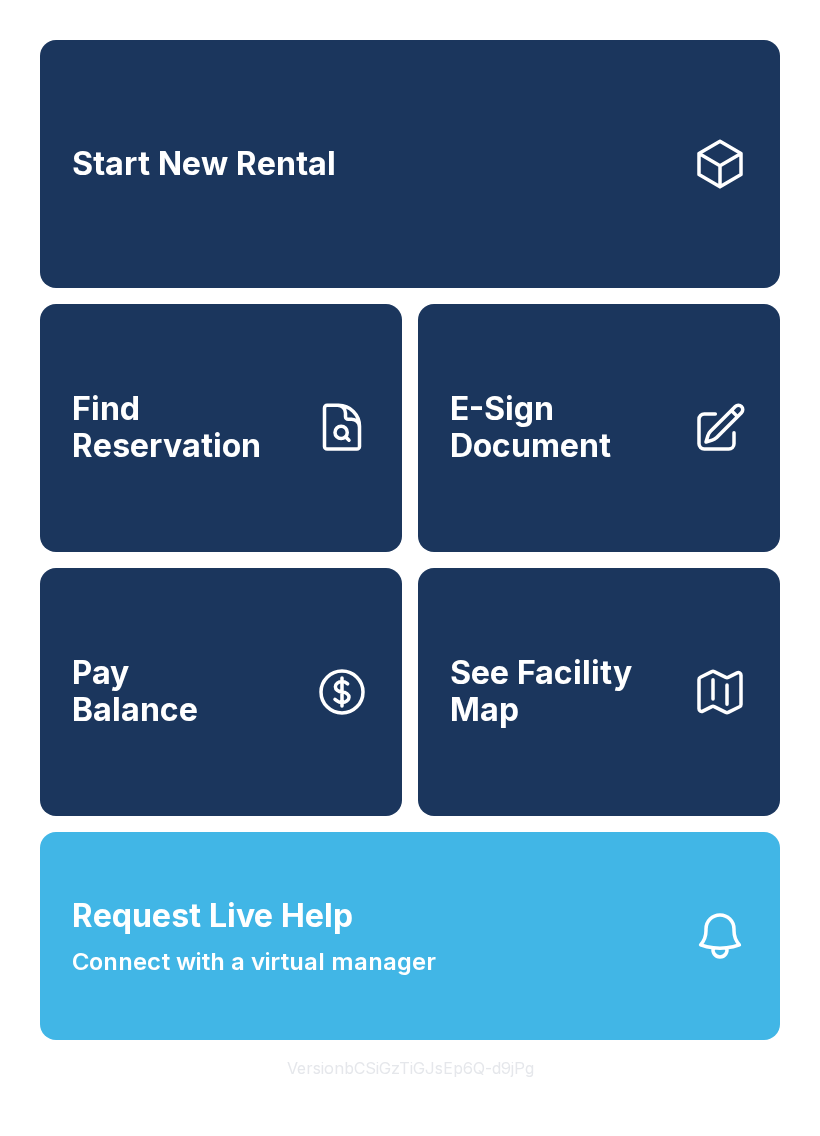 click on "Pay  Balance" at bounding box center (221, 692) 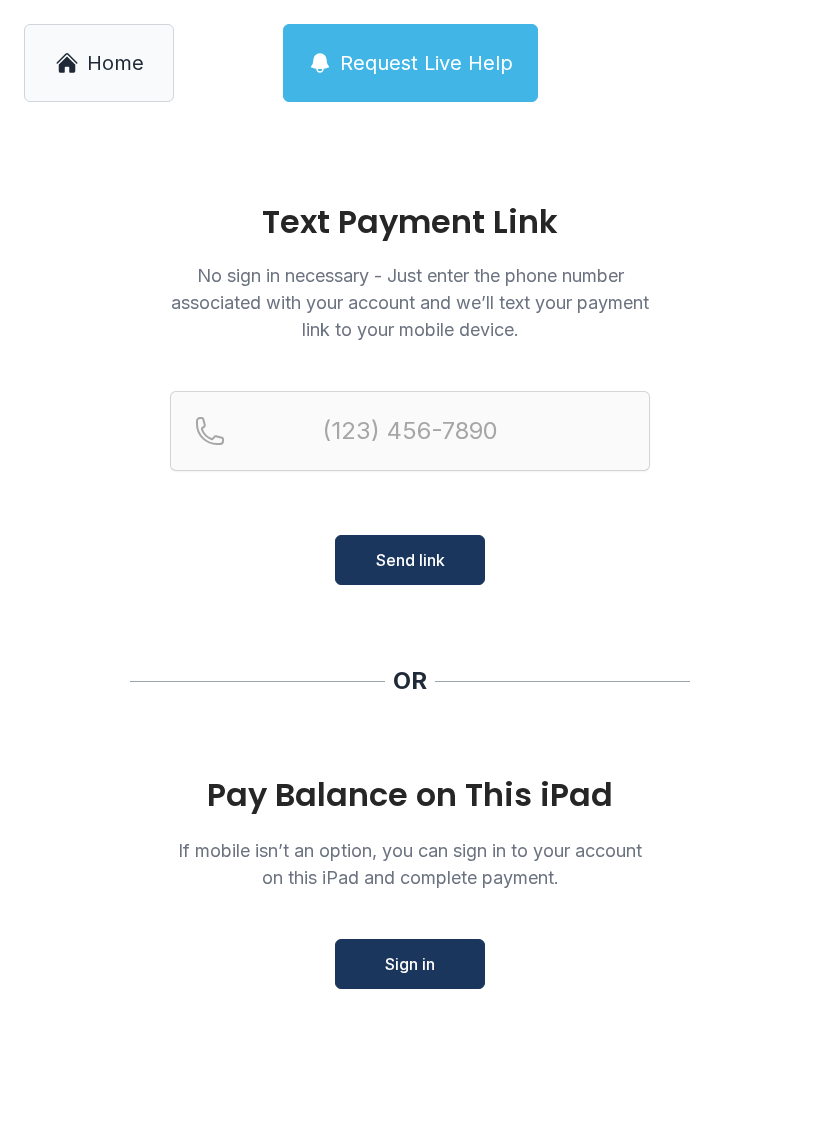 click on "Home" at bounding box center [99, 63] 